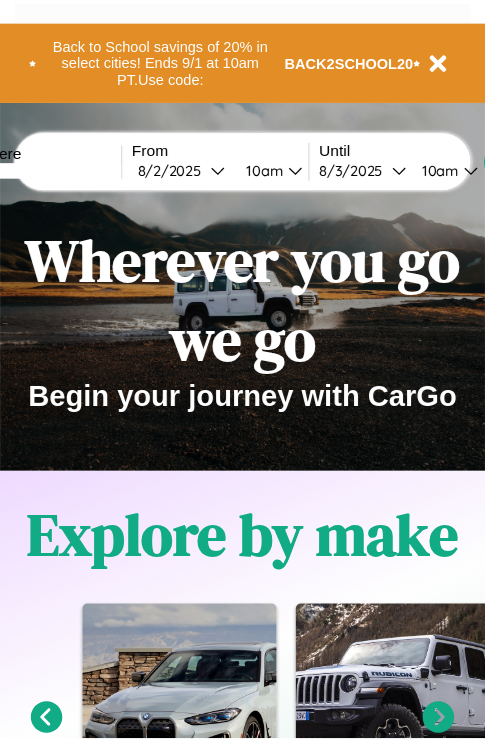 scroll, scrollTop: 0, scrollLeft: 0, axis: both 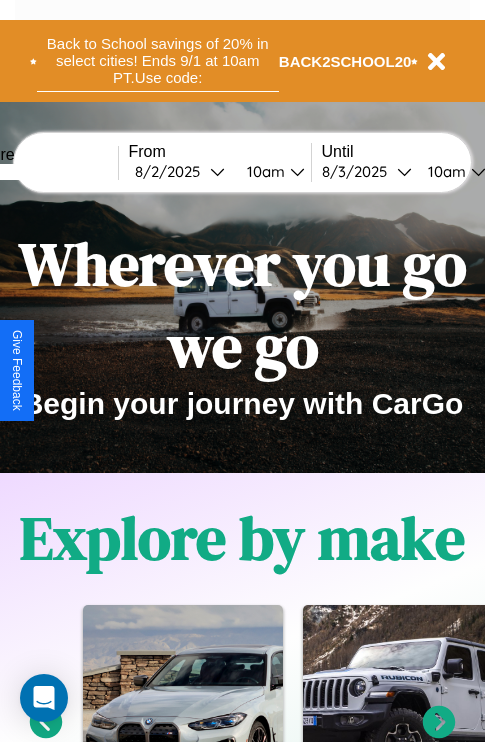 click on "Back to School savings of 20% in select cities! Ends 9/1 at 10am PT.  Use code:" at bounding box center [158, 61] 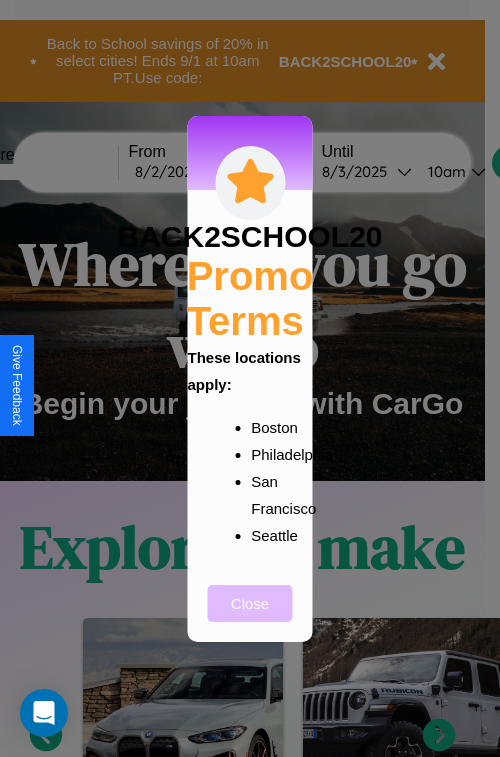 click on "Close" at bounding box center (250, 603) 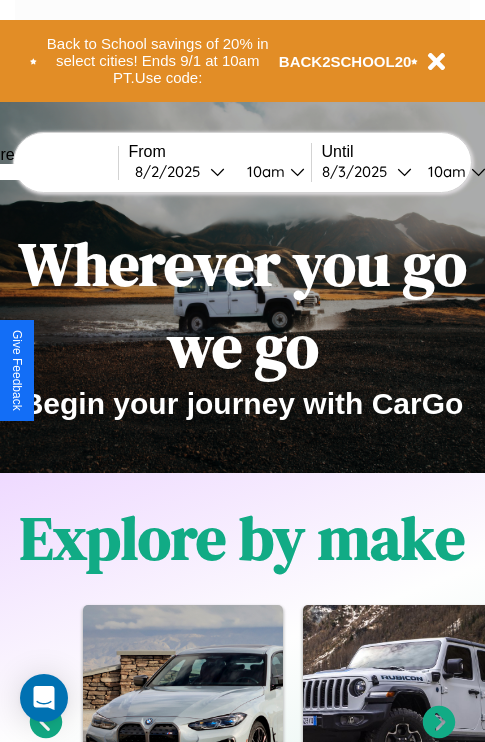 click at bounding box center [43, 172] 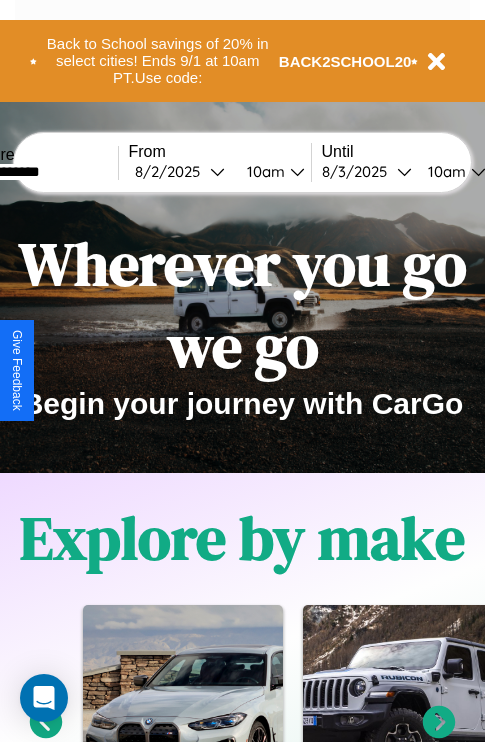 type on "**********" 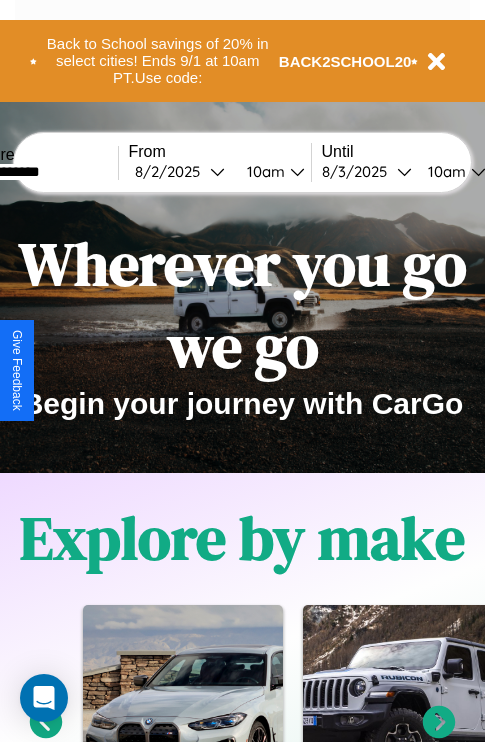 click on "[MONTH] / [DAY] / [YEAR]" at bounding box center [172, 171] 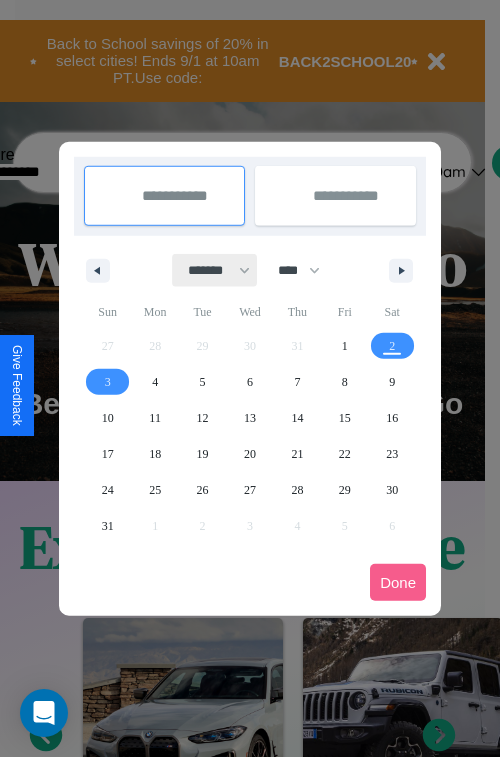 click on "******* ******** ***** ***** *** **** **** ****** ********* ******* ******** ********" at bounding box center [215, 270] 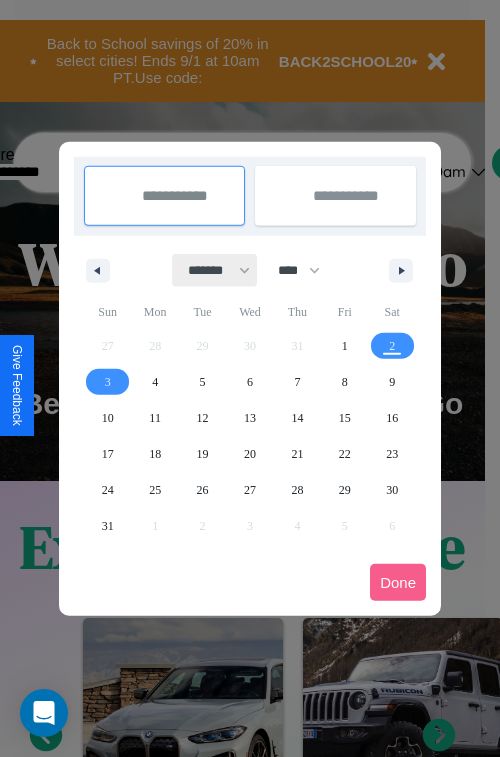 select on "**" 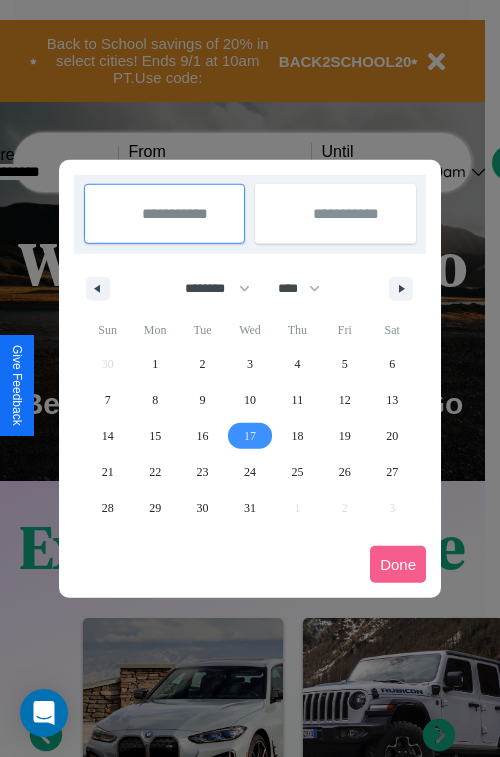 click on "17" at bounding box center (250, 436) 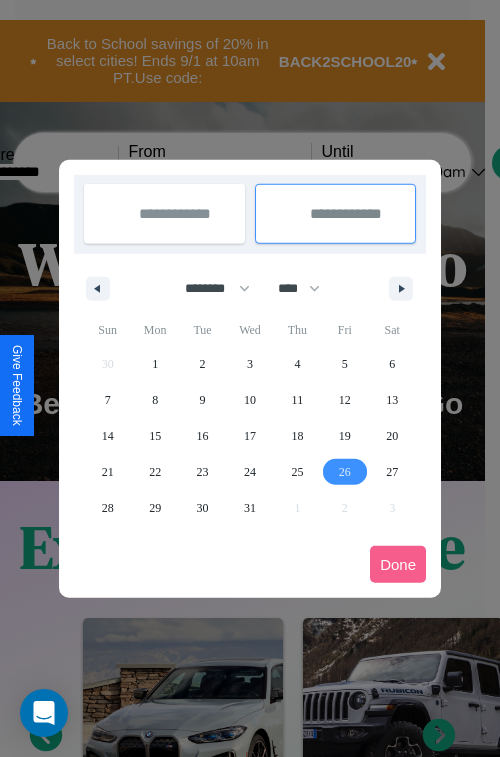 click on "26" at bounding box center [345, 472] 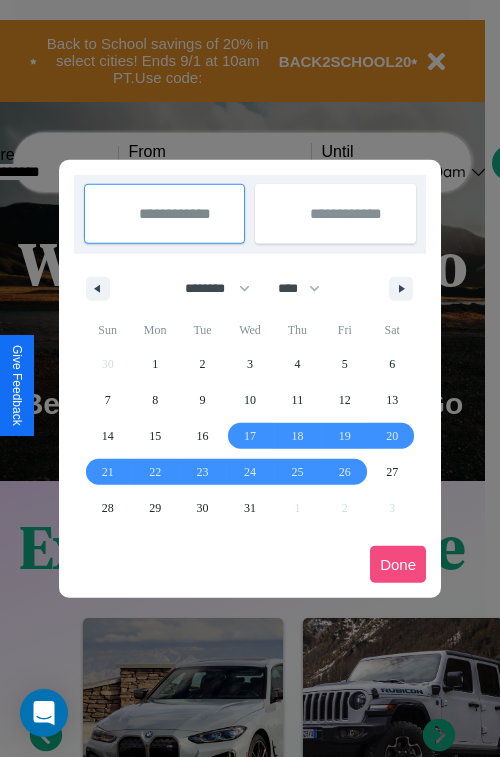 click on "Done" at bounding box center [398, 564] 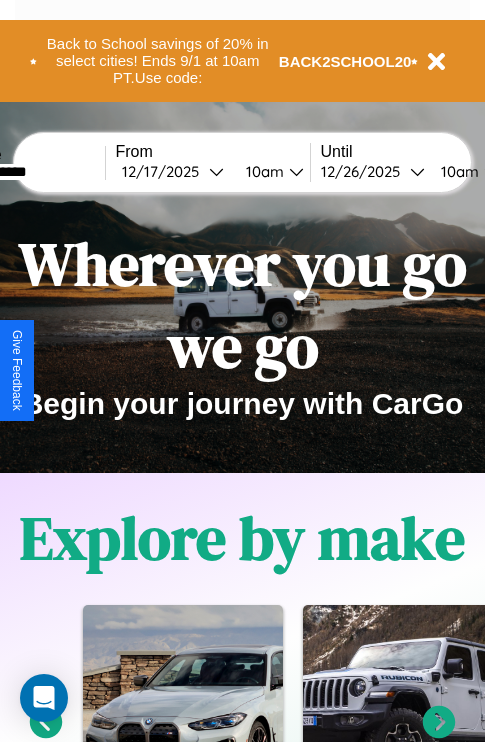 scroll, scrollTop: 0, scrollLeft: 81, axis: horizontal 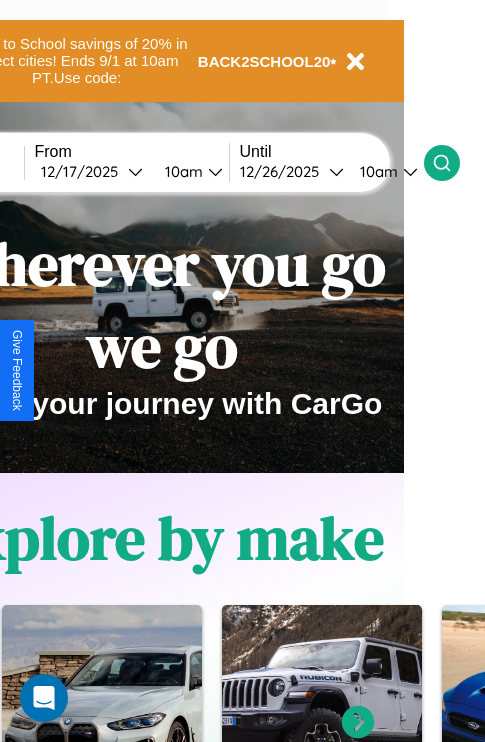 click 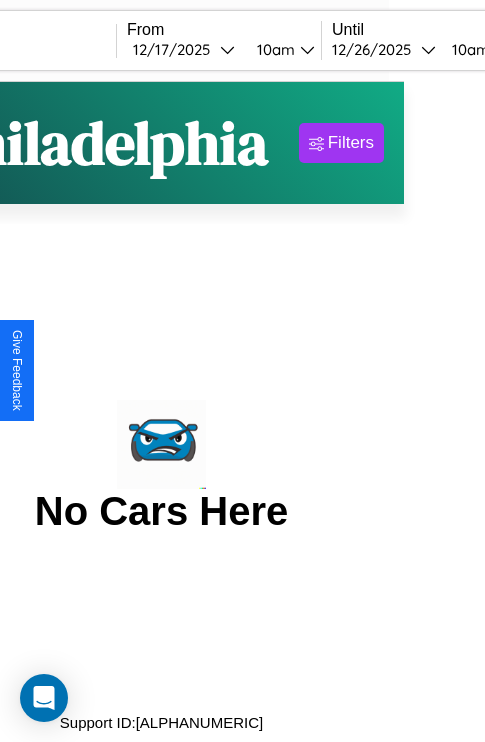 scroll, scrollTop: 0, scrollLeft: 0, axis: both 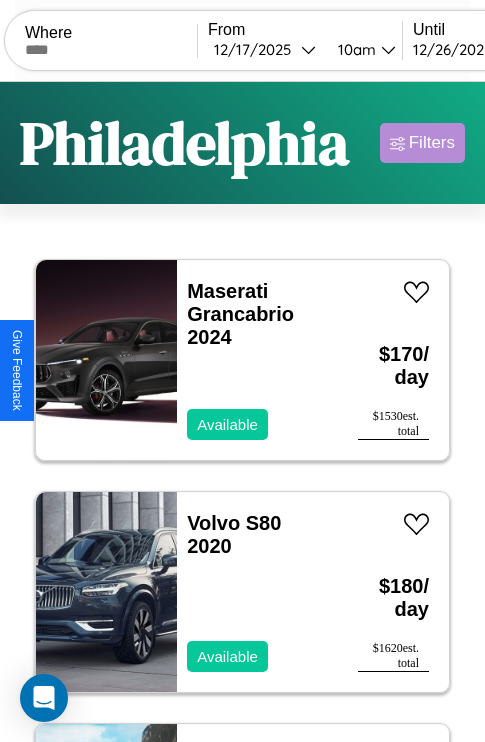 click on "Filters" at bounding box center (432, 143) 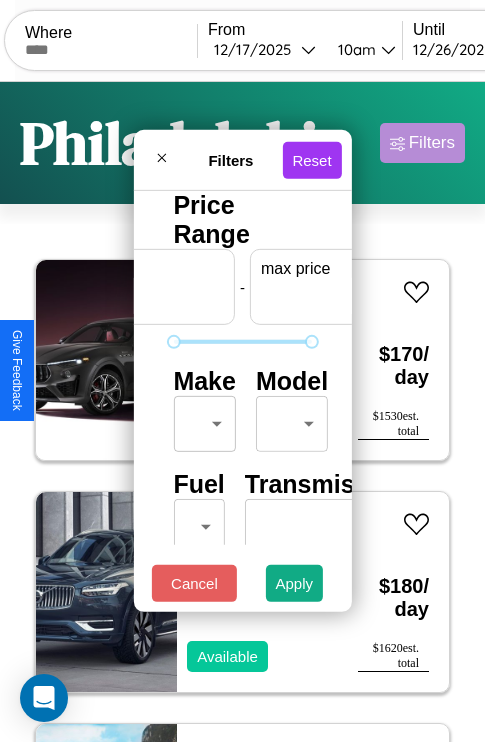 scroll, scrollTop: 0, scrollLeft: 124, axis: horizontal 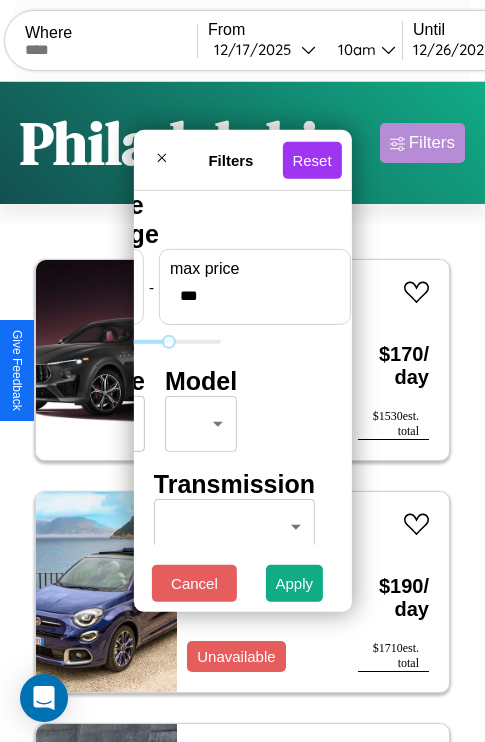 type on "***" 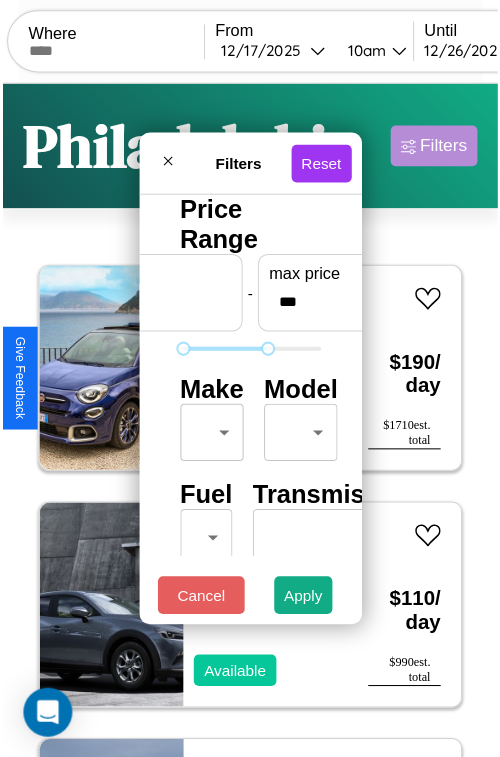 scroll, scrollTop: 59, scrollLeft: 0, axis: vertical 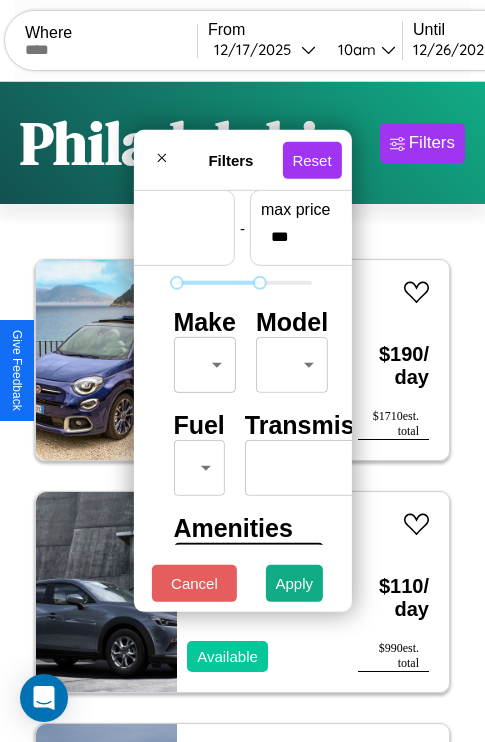 type on "**" 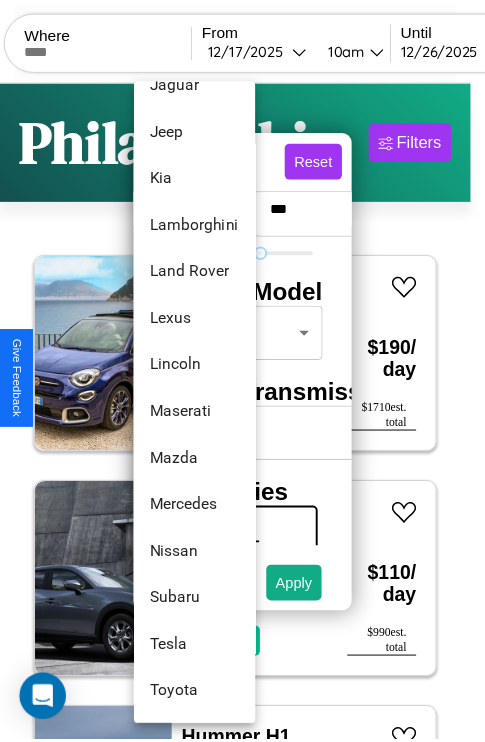 scroll, scrollTop: 1046, scrollLeft: 0, axis: vertical 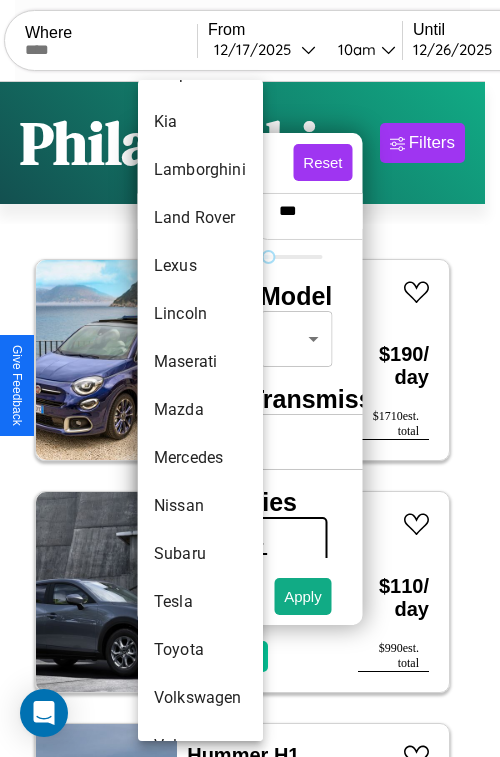 click on "Mazda" at bounding box center (200, 410) 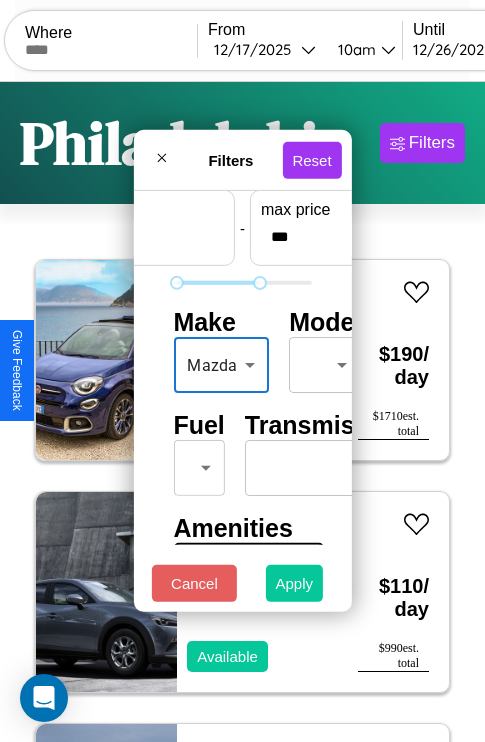 click on "Apply" at bounding box center (295, 583) 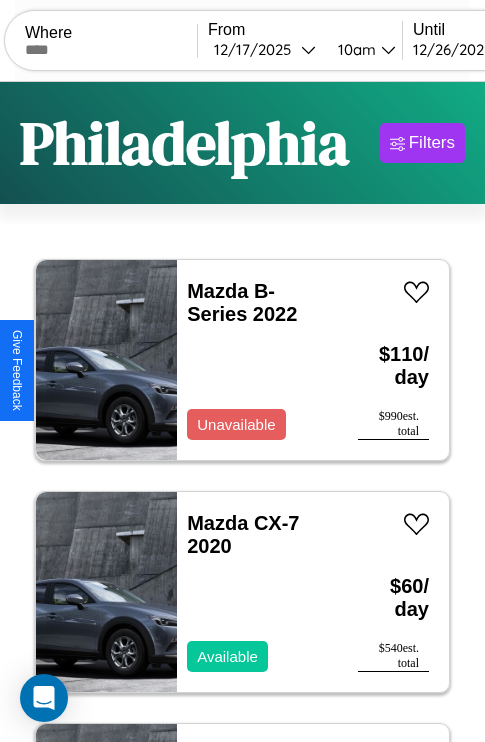 scroll, scrollTop: 95, scrollLeft: 0, axis: vertical 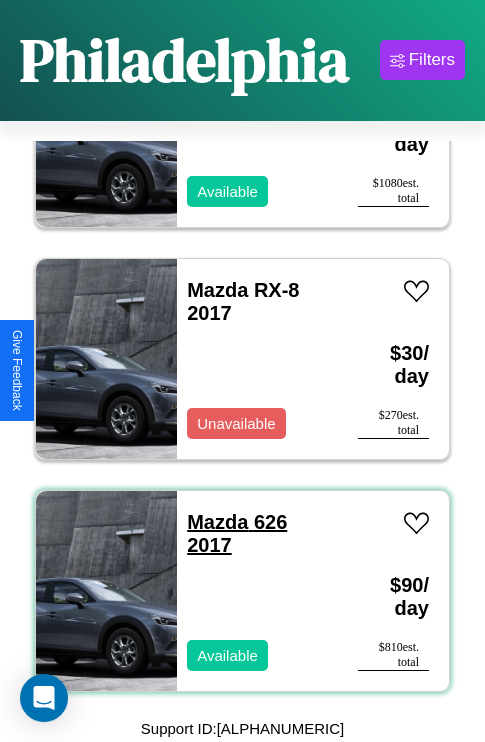 click on "Mazda 626 2017" at bounding box center [237, 533] 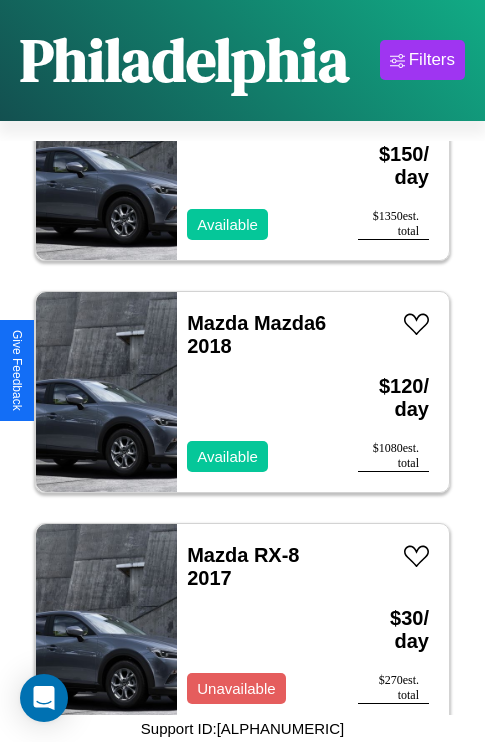 scroll, scrollTop: 539, scrollLeft: 0, axis: vertical 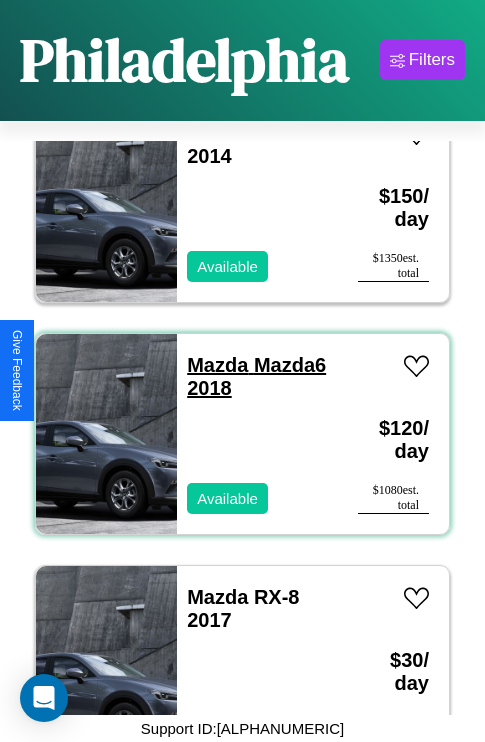 click on "Mazda Mazda6 2018" at bounding box center (256, 376) 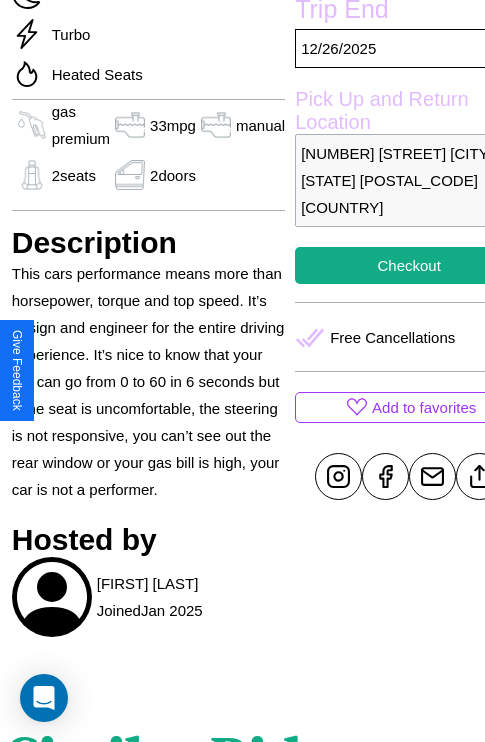 scroll, scrollTop: 735, scrollLeft: 71, axis: both 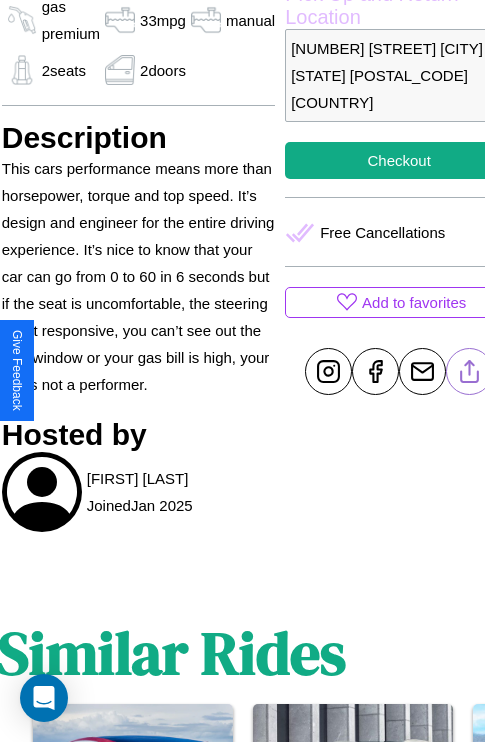 click 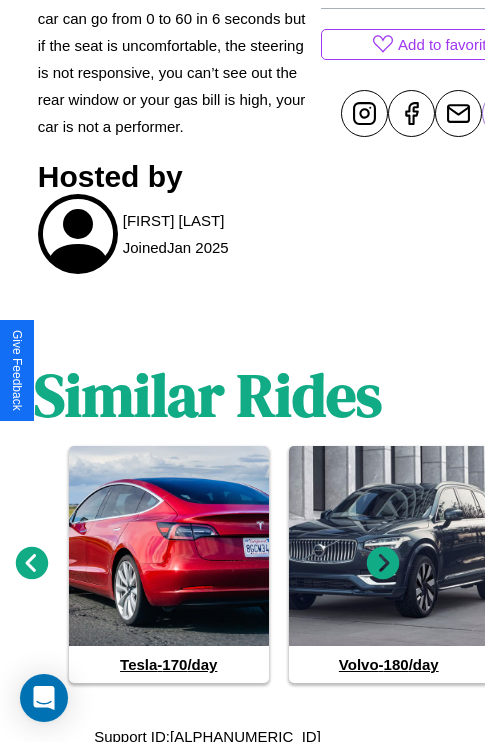 scroll, scrollTop: 1028, scrollLeft: 30, axis: both 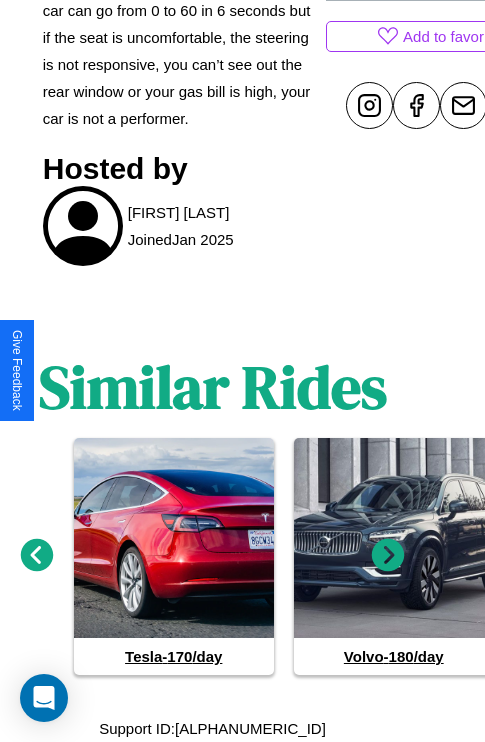click 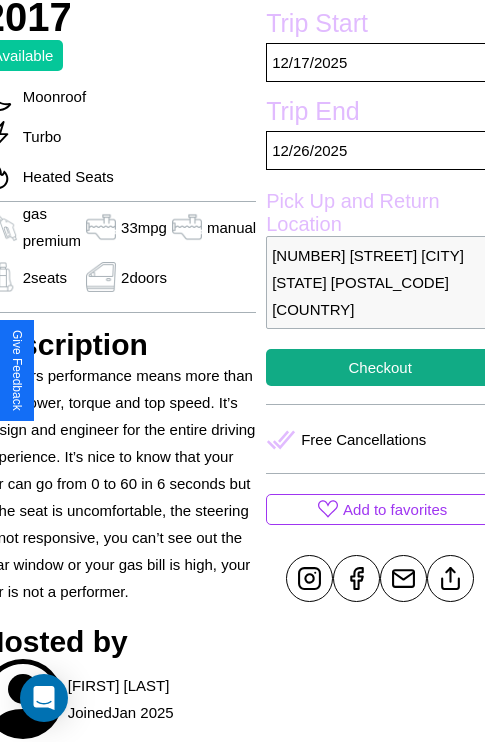 scroll, scrollTop: 524, scrollLeft: 91, axis: both 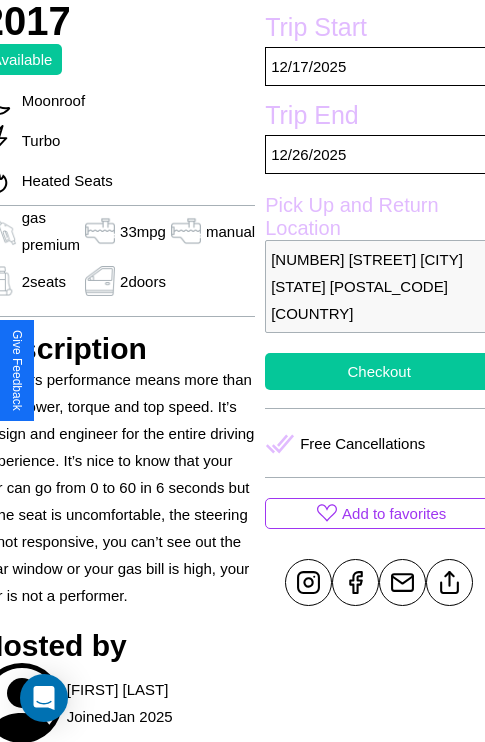 click on "Checkout" at bounding box center (379, 371) 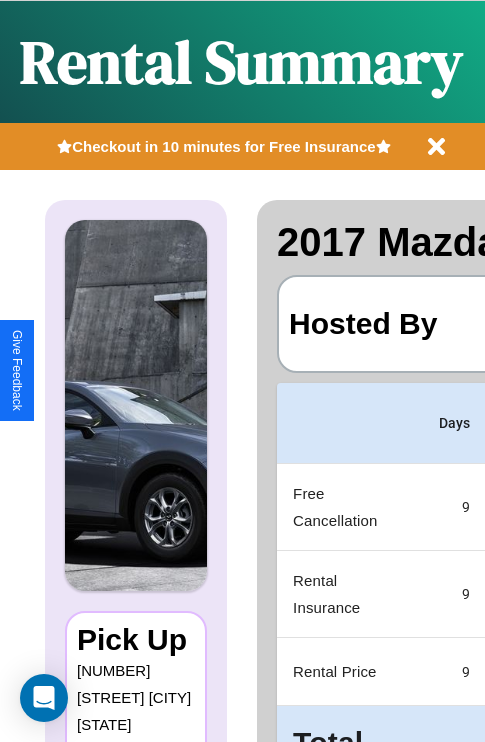 scroll, scrollTop: 0, scrollLeft: 397, axis: horizontal 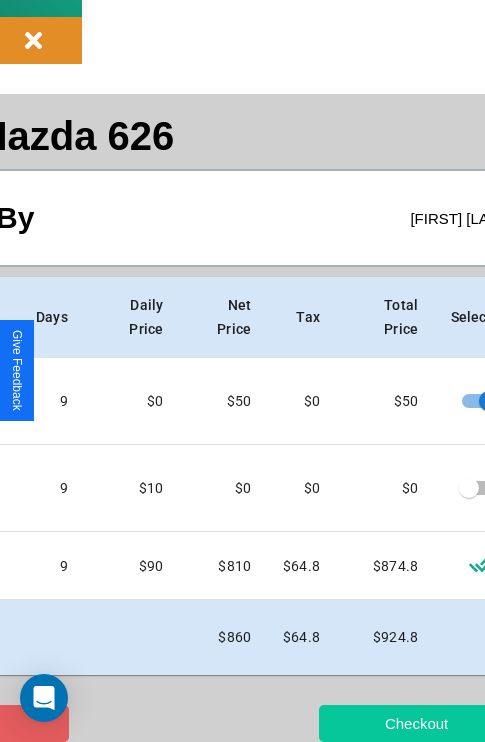 click on "Checkout" at bounding box center [416, 723] 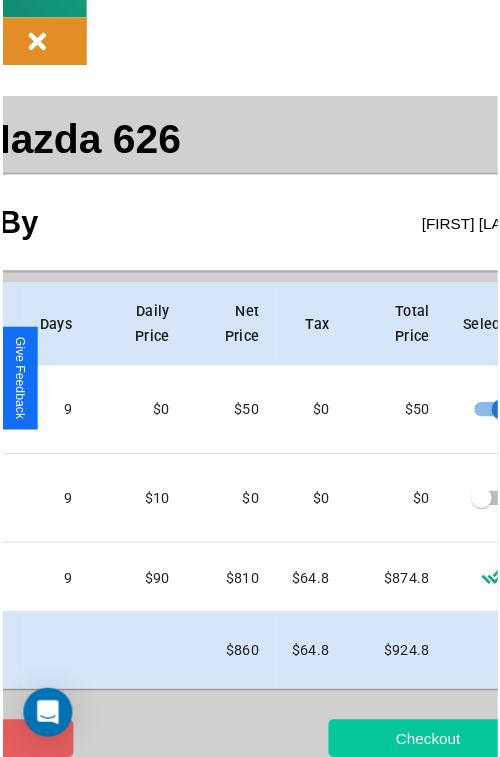 scroll, scrollTop: 0, scrollLeft: 0, axis: both 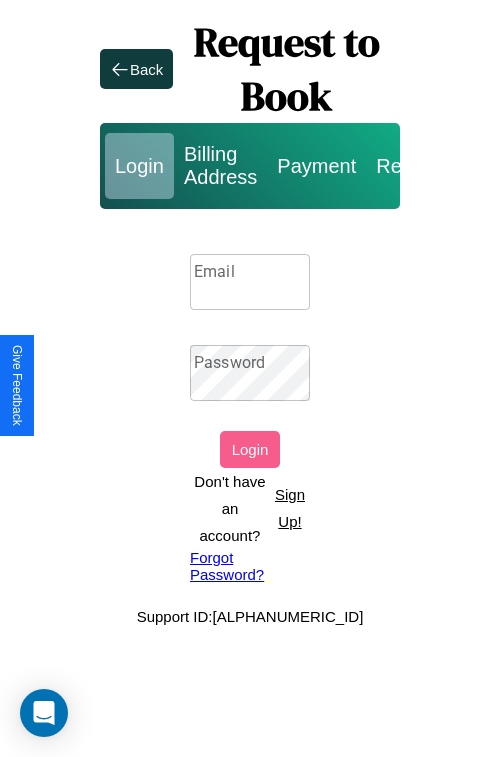 click on "Sign Up!" at bounding box center [290, 508] 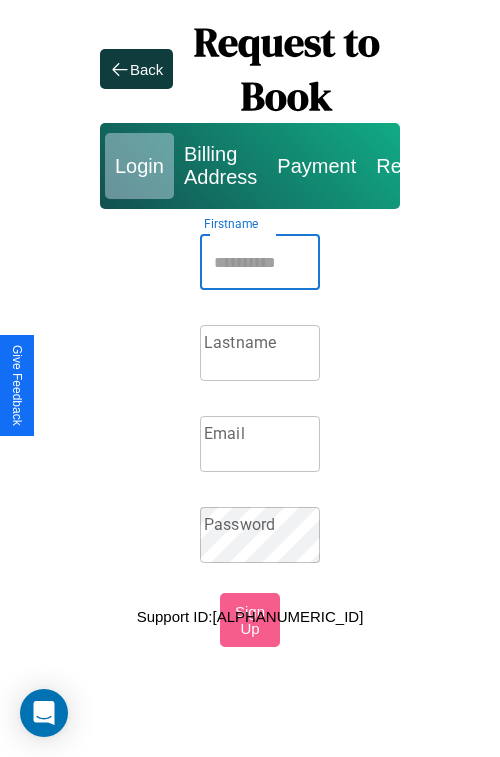 click on "Firstname" at bounding box center [260, 262] 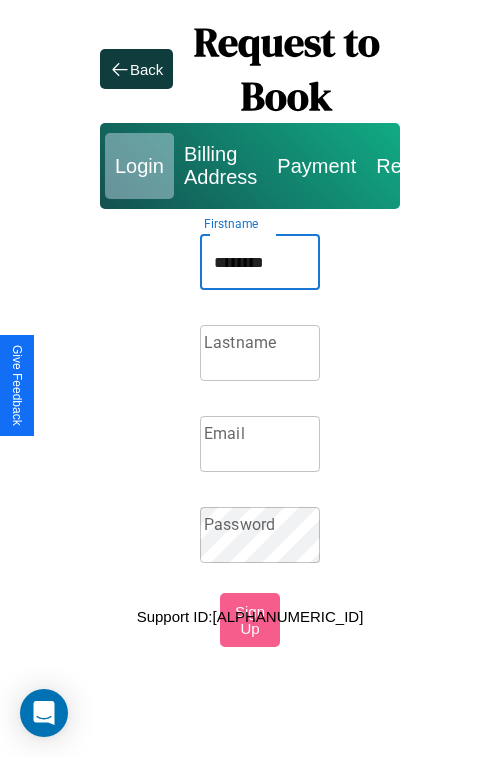 type on "********" 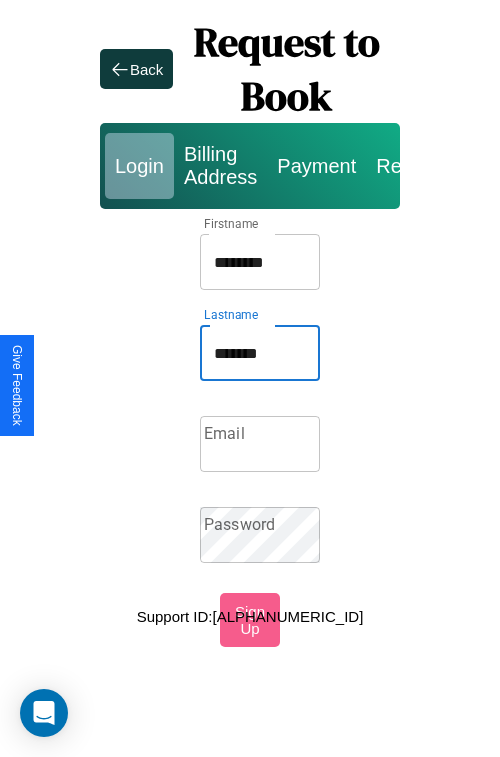 type on "*******" 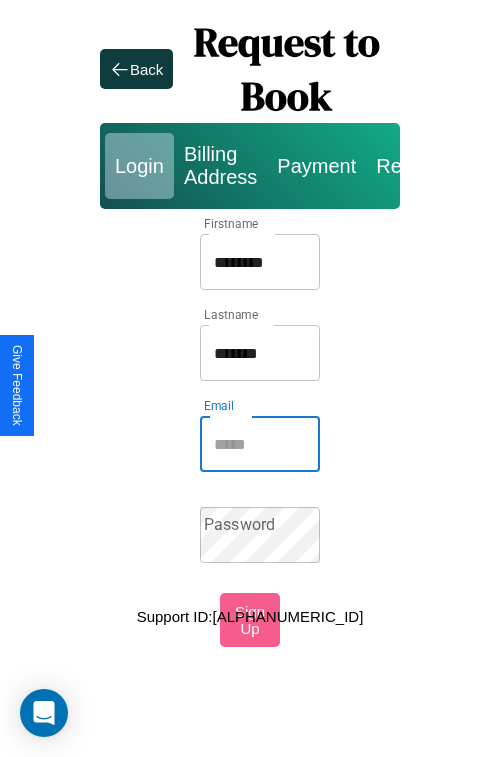 click on "Email" at bounding box center (260, 444) 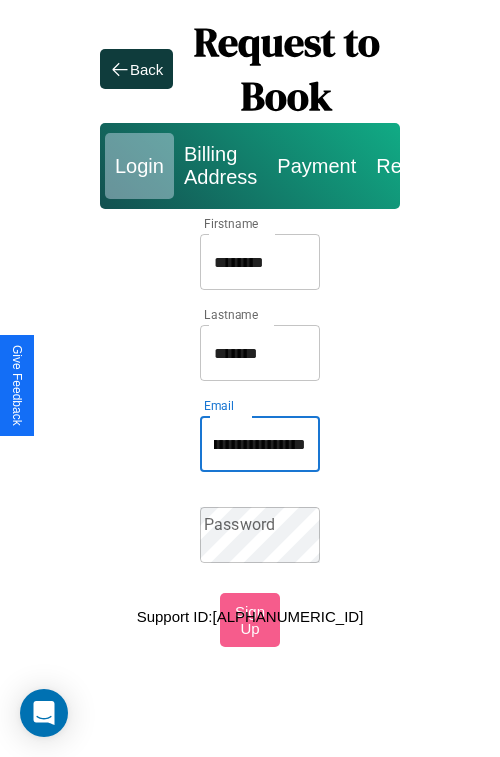 scroll, scrollTop: 0, scrollLeft: 133, axis: horizontal 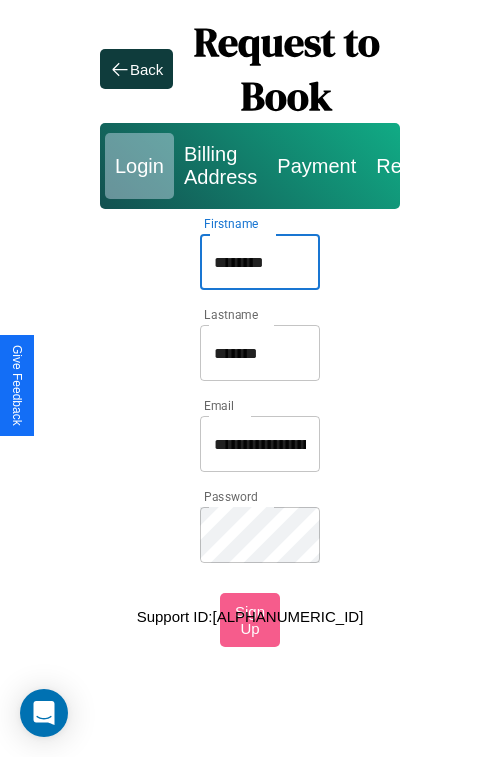 click on "********" at bounding box center [260, 262] 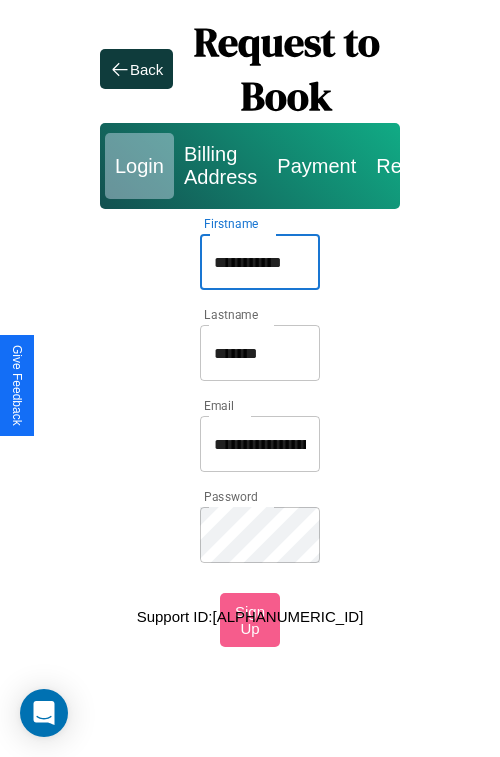 type on "**********" 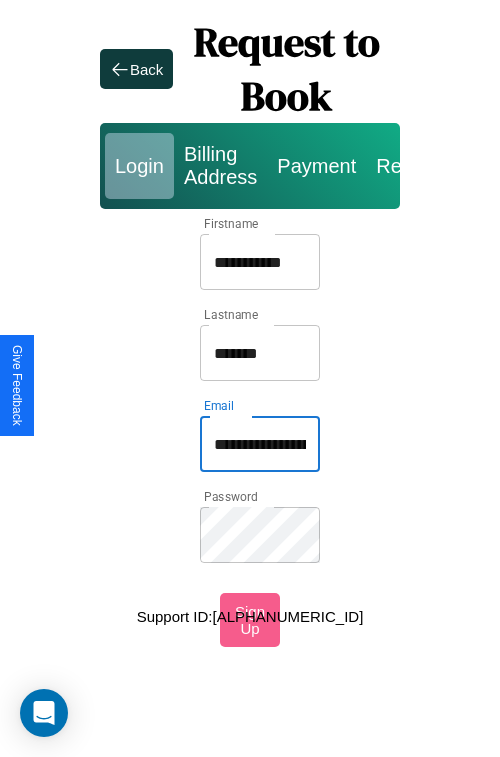 click on "**********" at bounding box center [260, 444] 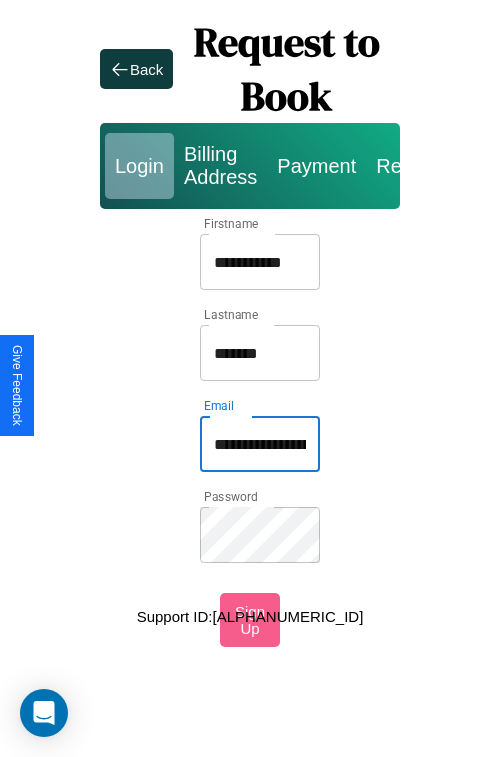 type on "**********" 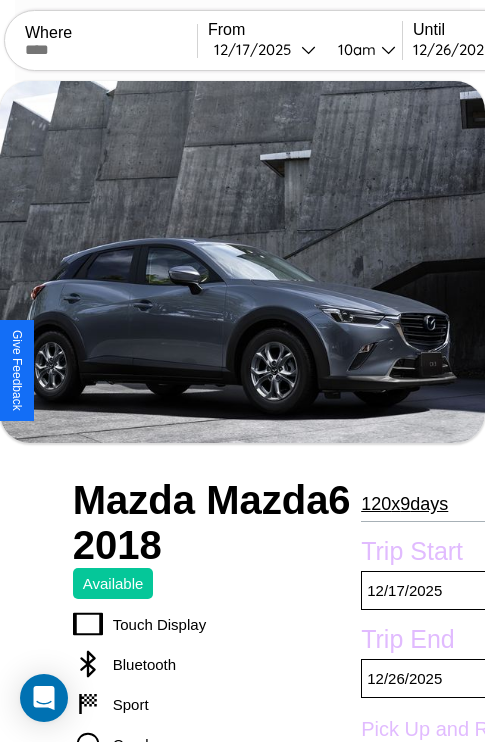 scroll, scrollTop: 133, scrollLeft: 0, axis: vertical 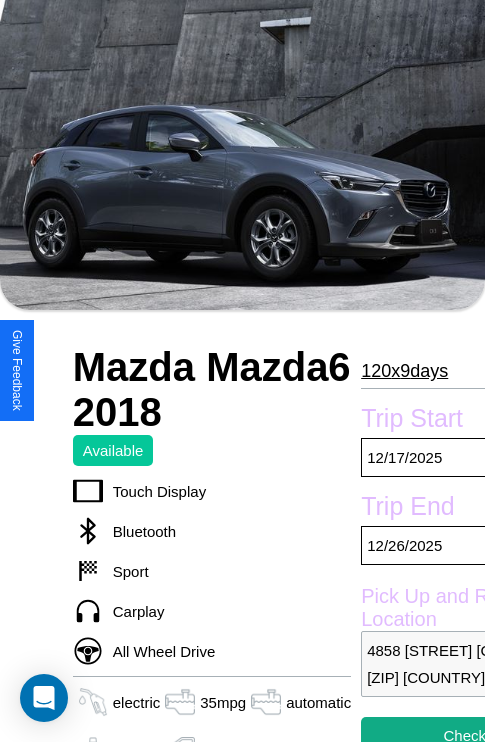 click on "120 x 9 days" at bounding box center [404, 371] 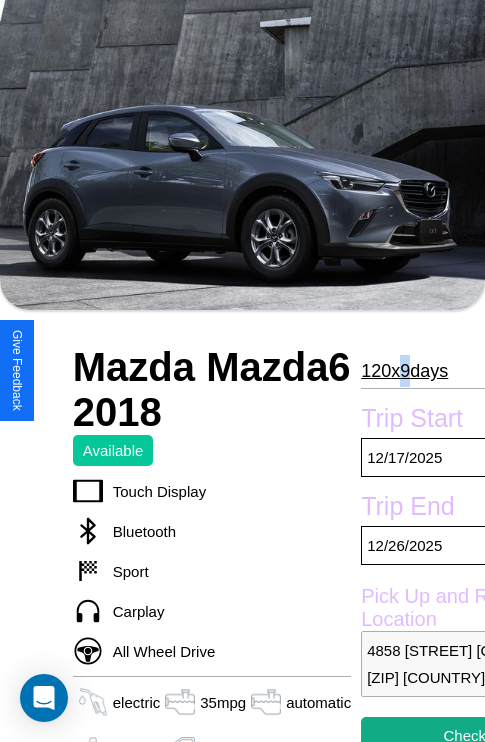 click on "120  x  9  days" at bounding box center (404, 371) 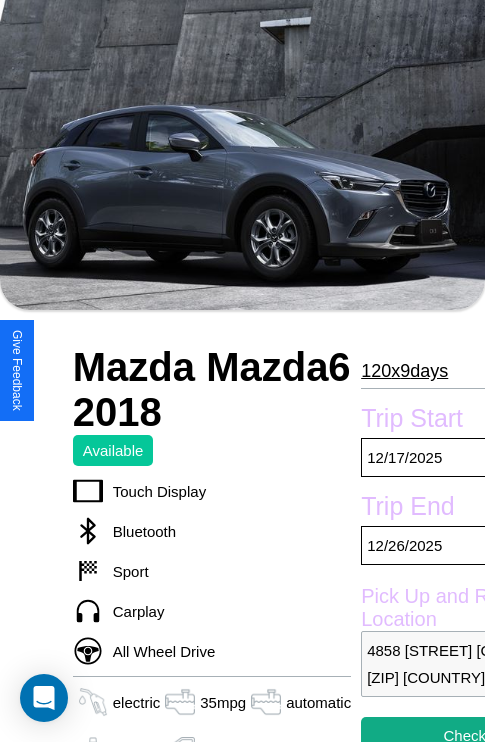 click on "120  x  9  days" at bounding box center [404, 371] 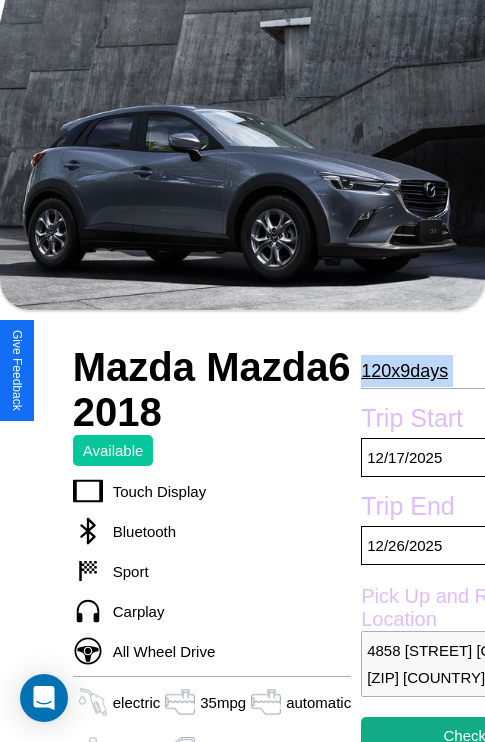 click on "120  x  9  days" at bounding box center [404, 371] 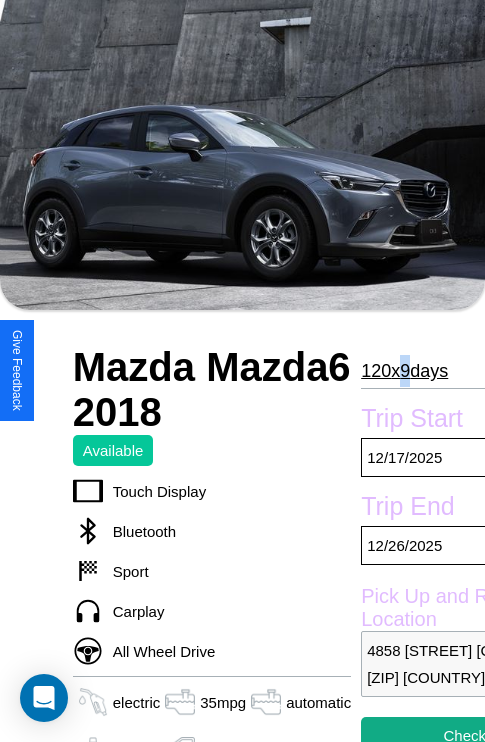 click on "120  x  9  days" at bounding box center [404, 371] 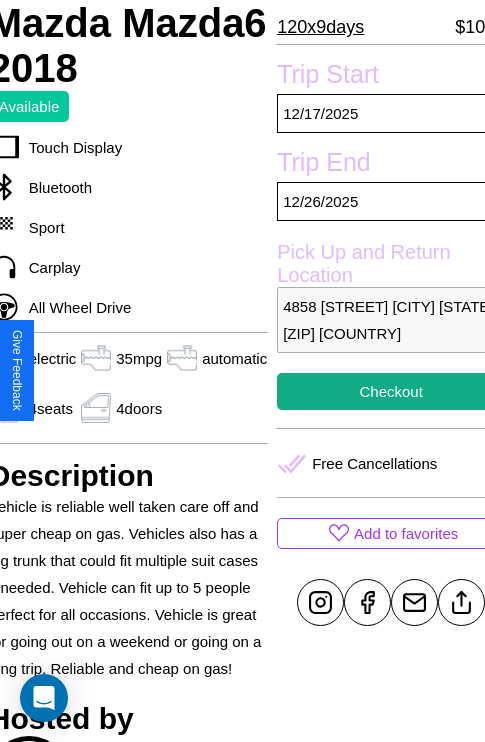 scroll, scrollTop: 524, scrollLeft: 96, axis: both 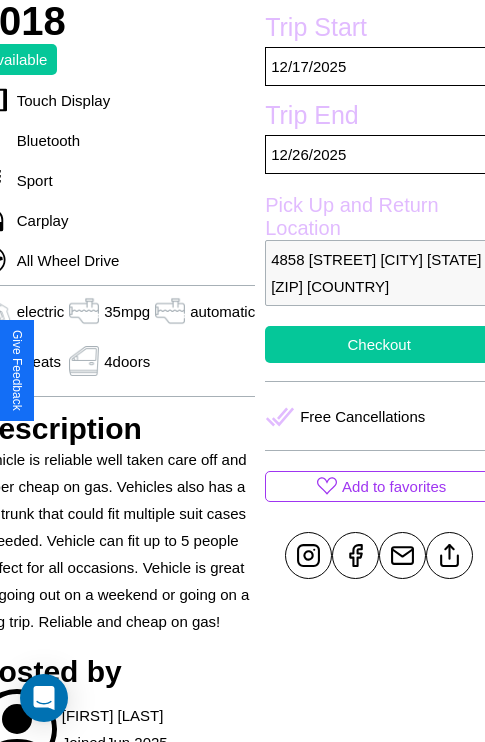 click on "Checkout" at bounding box center (379, 344) 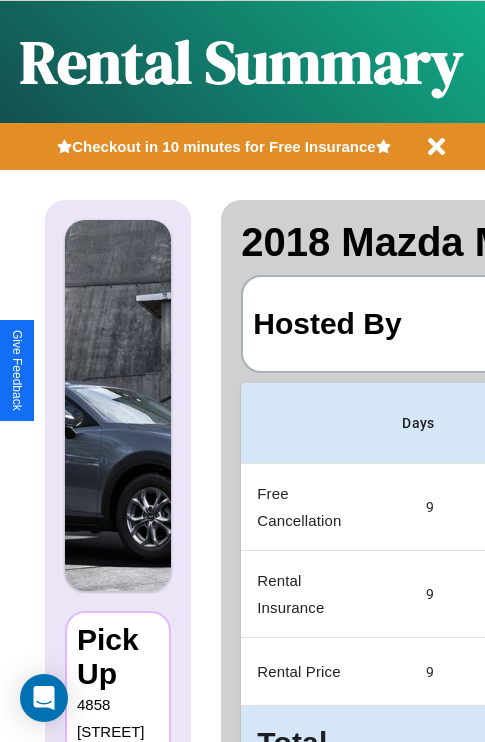scroll, scrollTop: 0, scrollLeft: 397, axis: horizontal 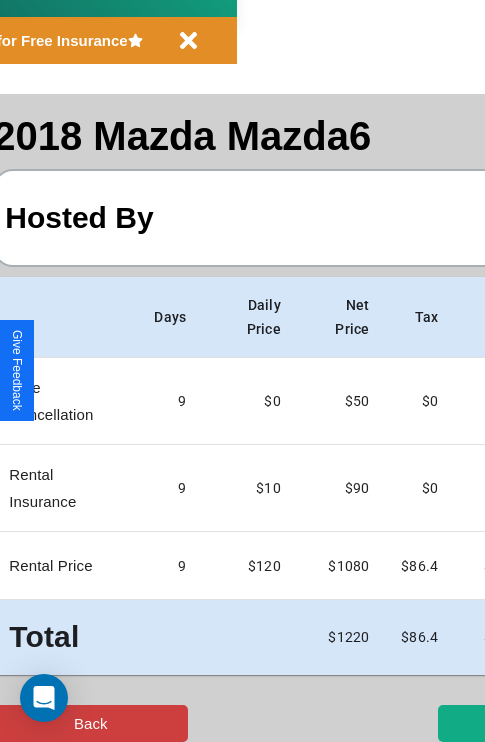 click on "Back" at bounding box center (90, 723) 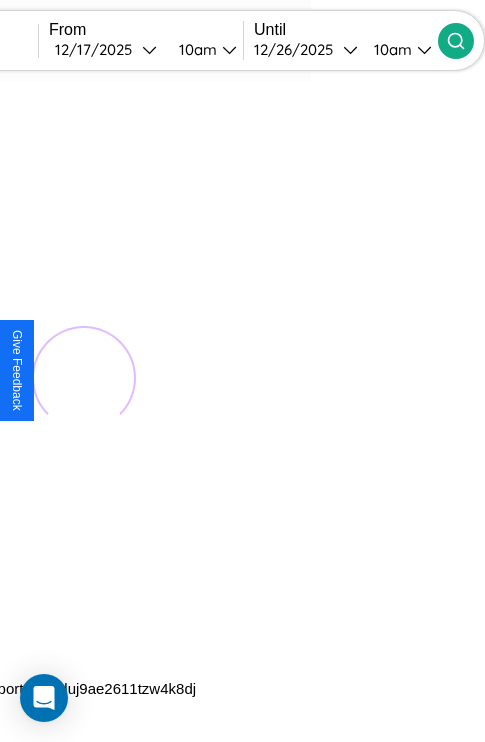 scroll, scrollTop: 0, scrollLeft: 0, axis: both 